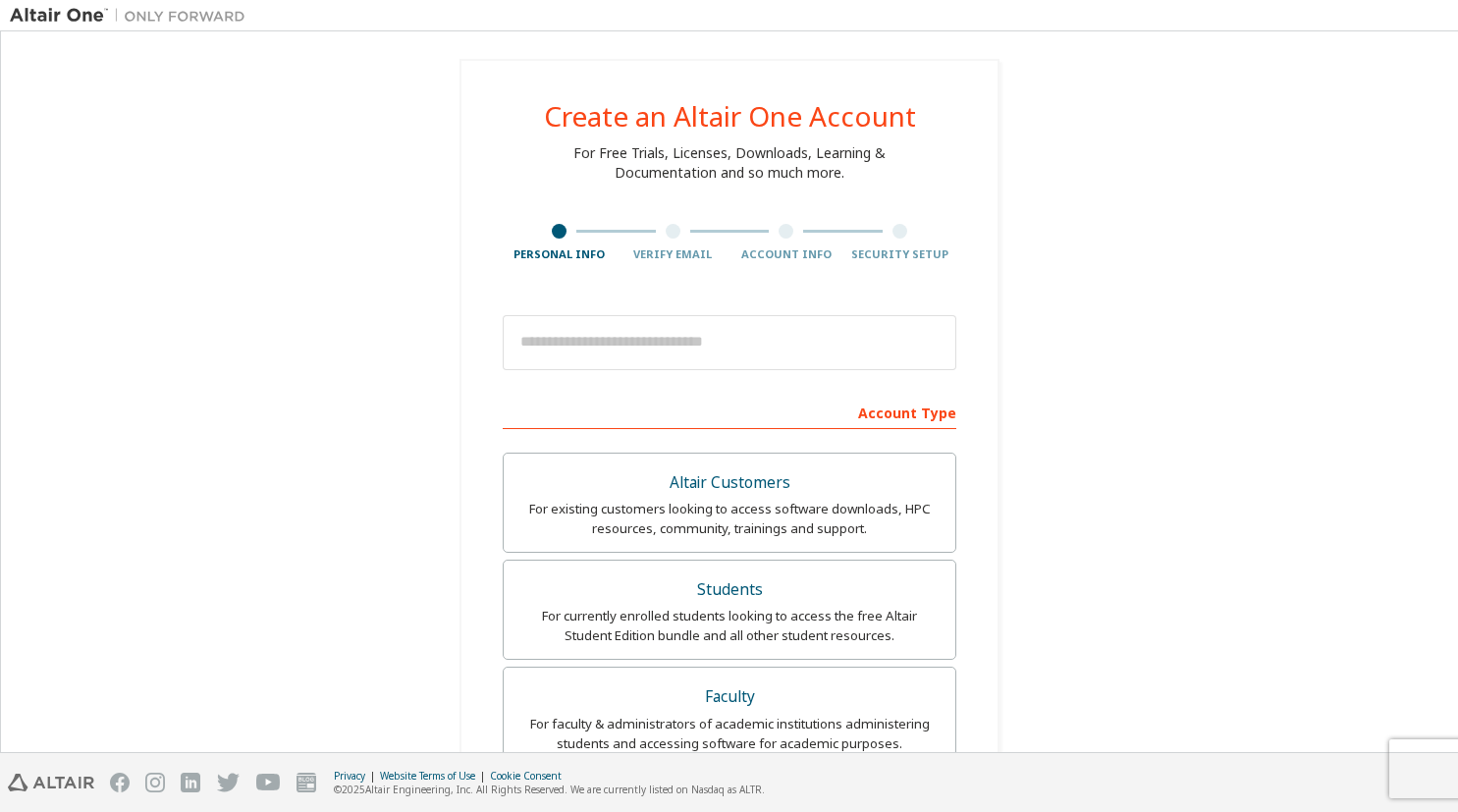 scroll, scrollTop: 0, scrollLeft: 0, axis: both 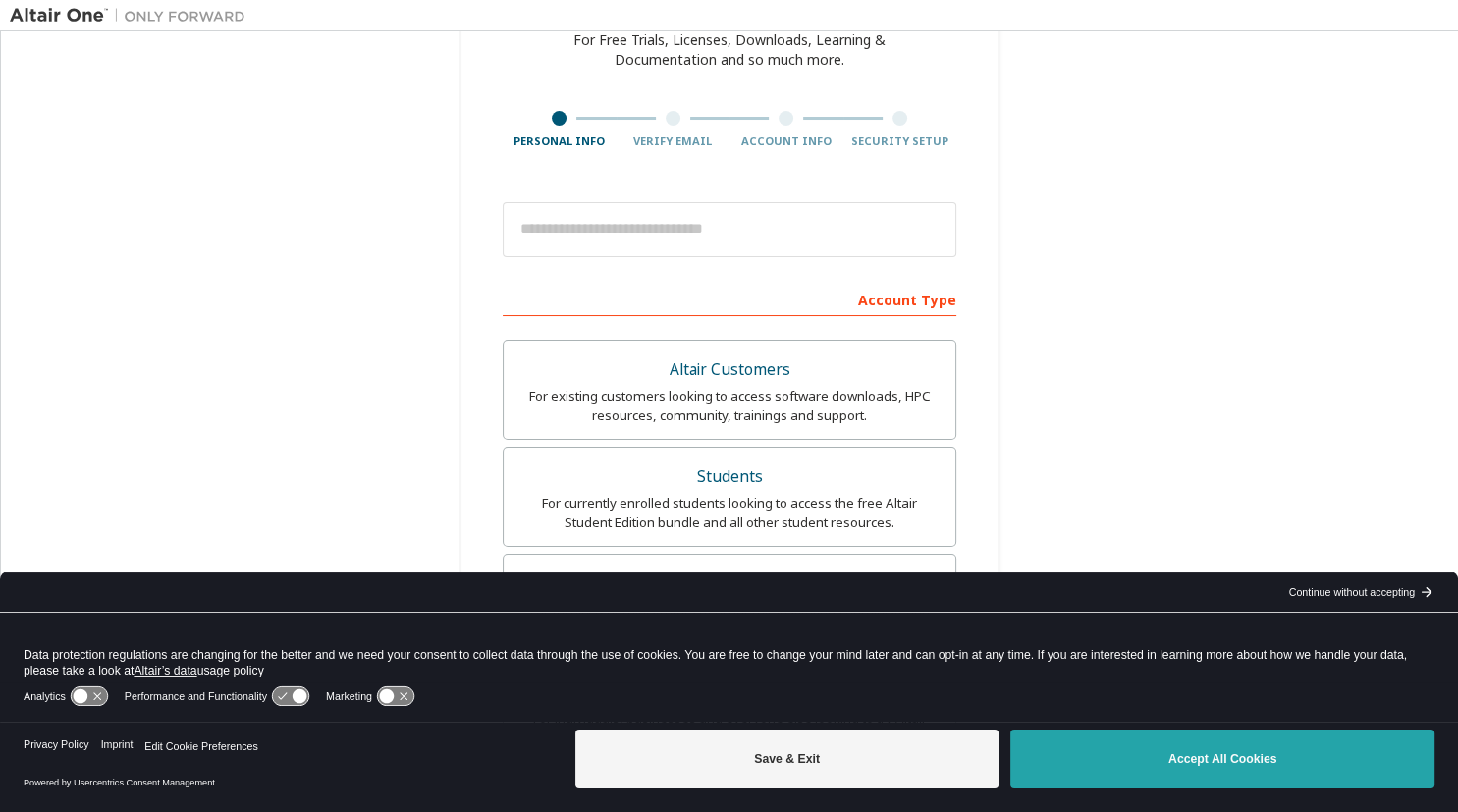 click on "Accept All Cookies" at bounding box center (1222, 759) 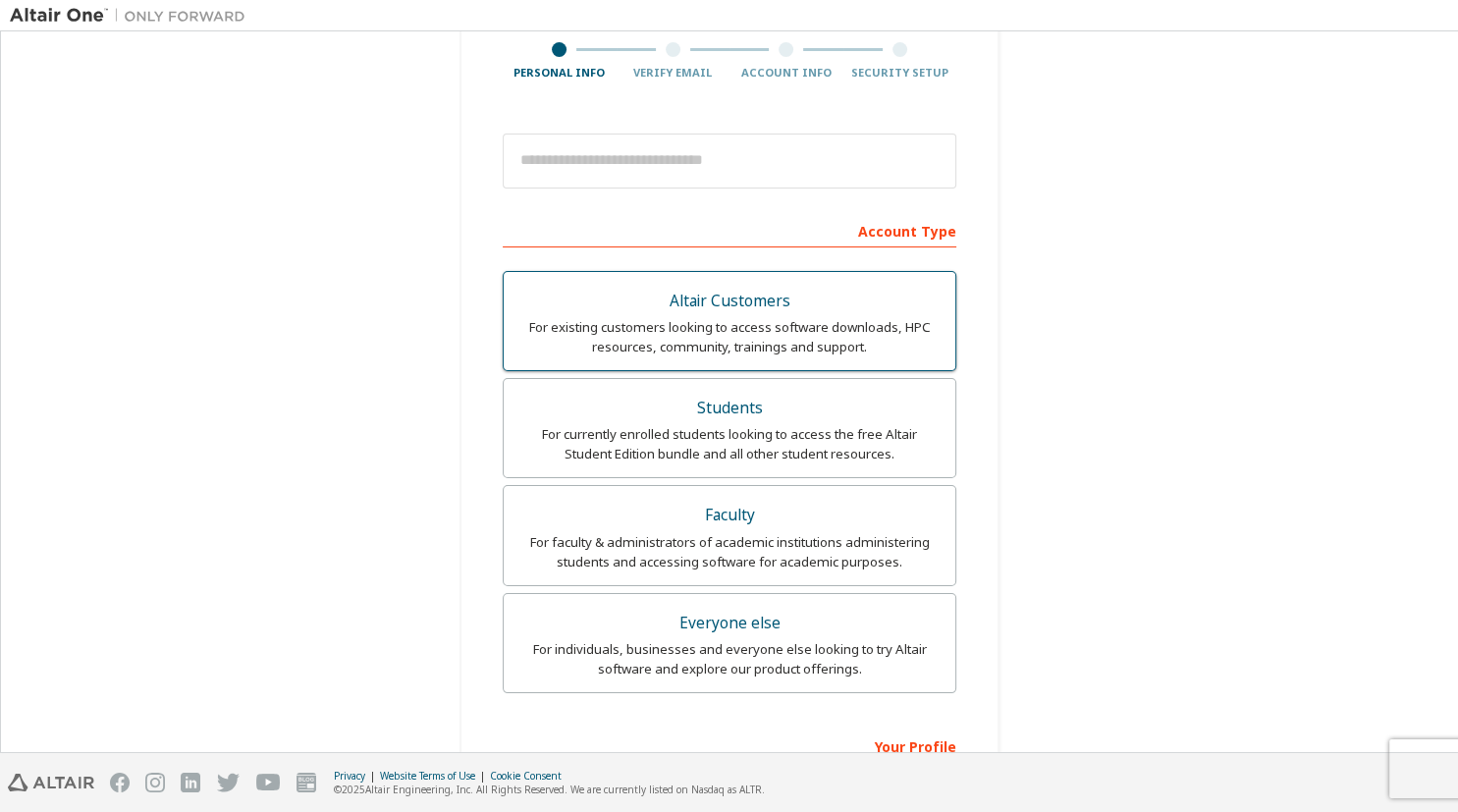 scroll, scrollTop: 226, scrollLeft: 0, axis: vertical 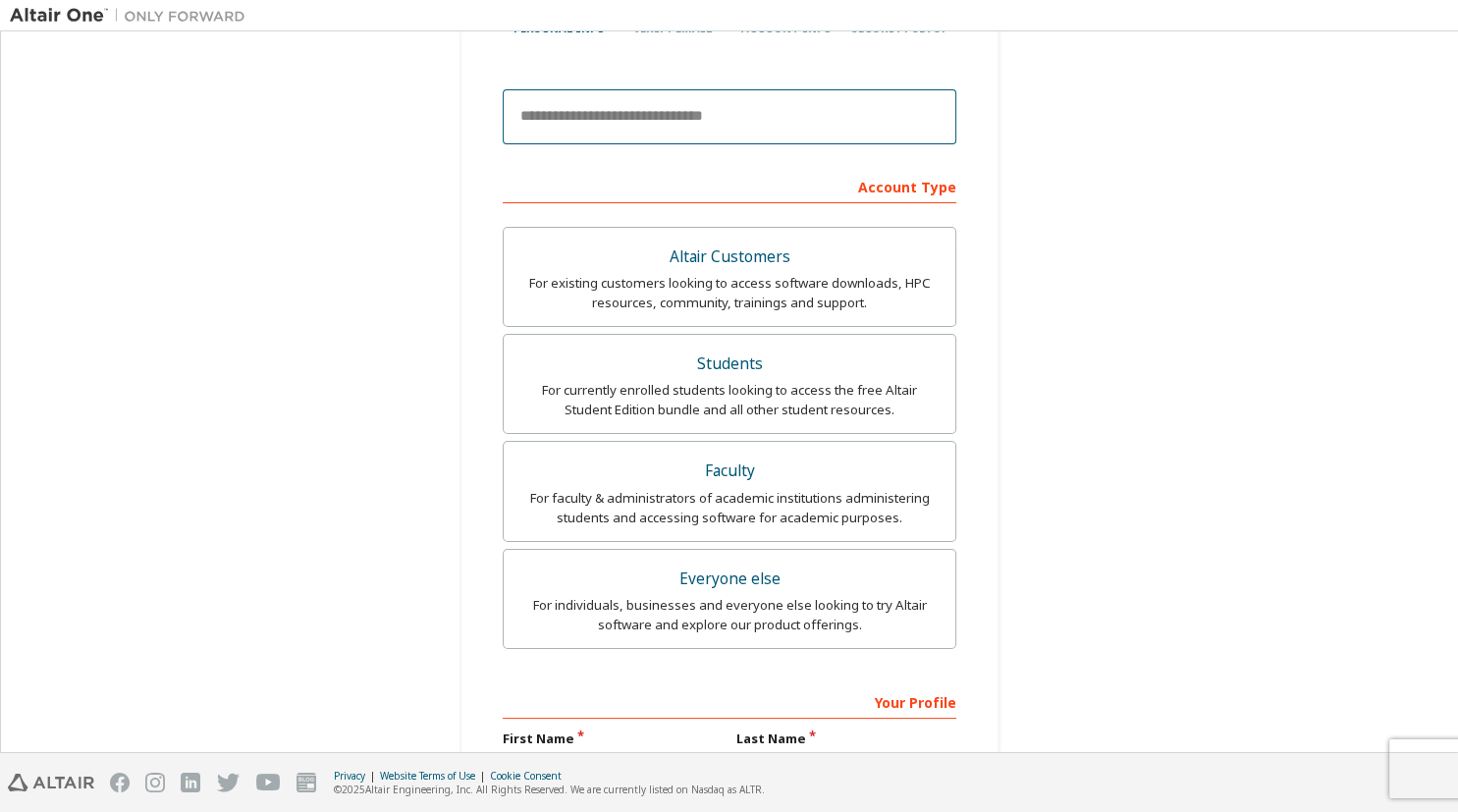 click at bounding box center (729, 117) 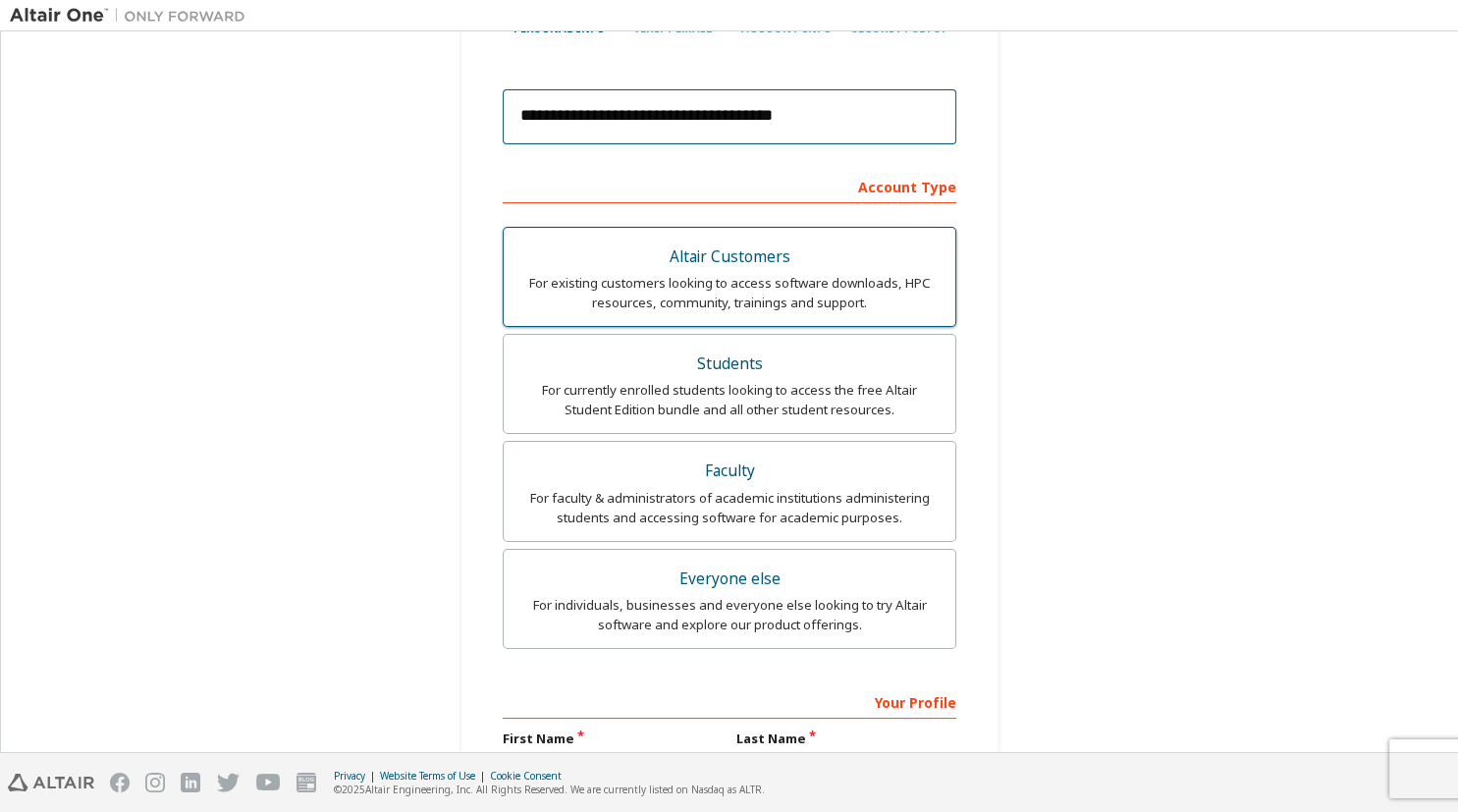 type on "**********" 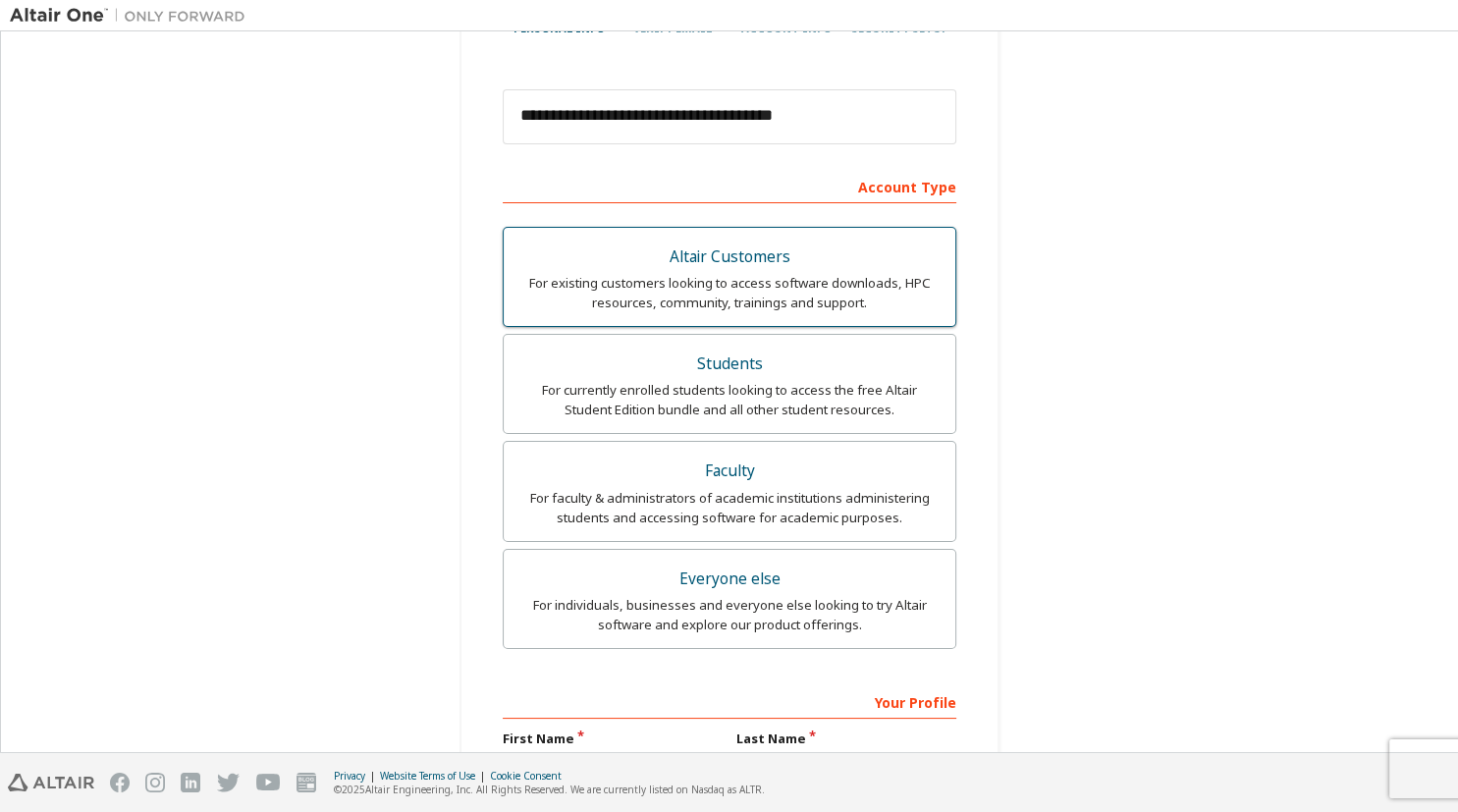 click on "Altair Customers" at bounding box center (729, 257) 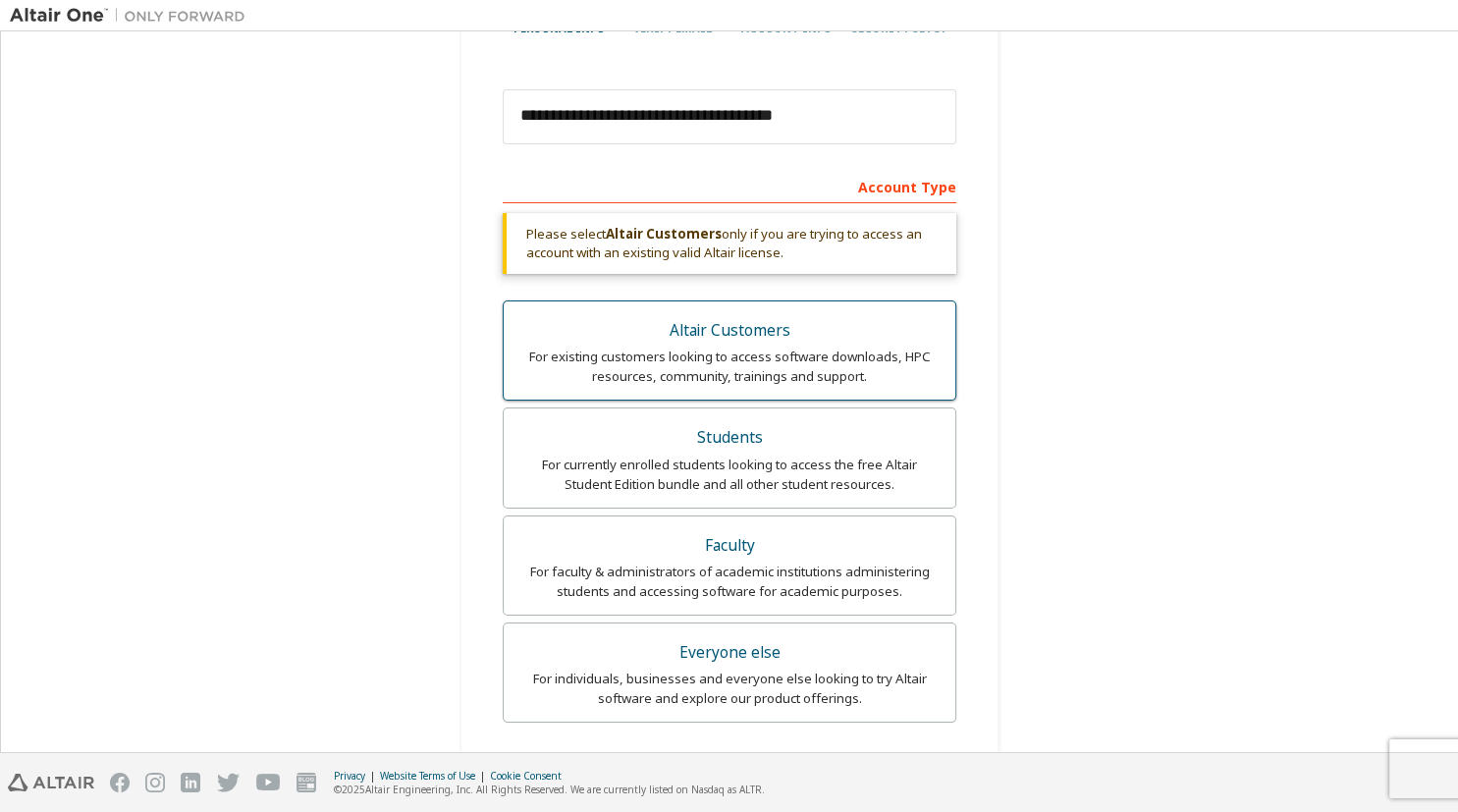 click on "Altair Customers" at bounding box center [729, 331] 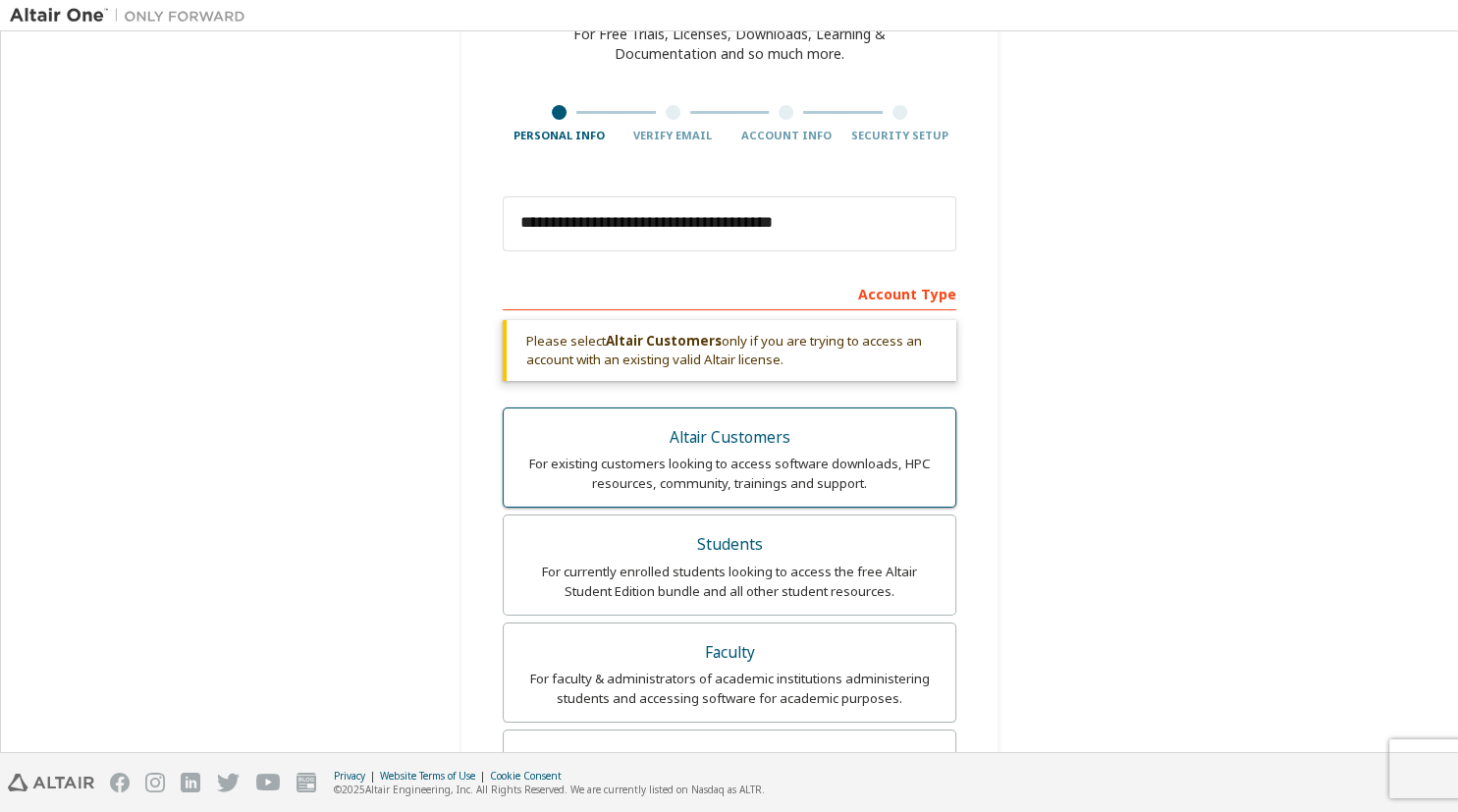 scroll, scrollTop: 113, scrollLeft: 0, axis: vertical 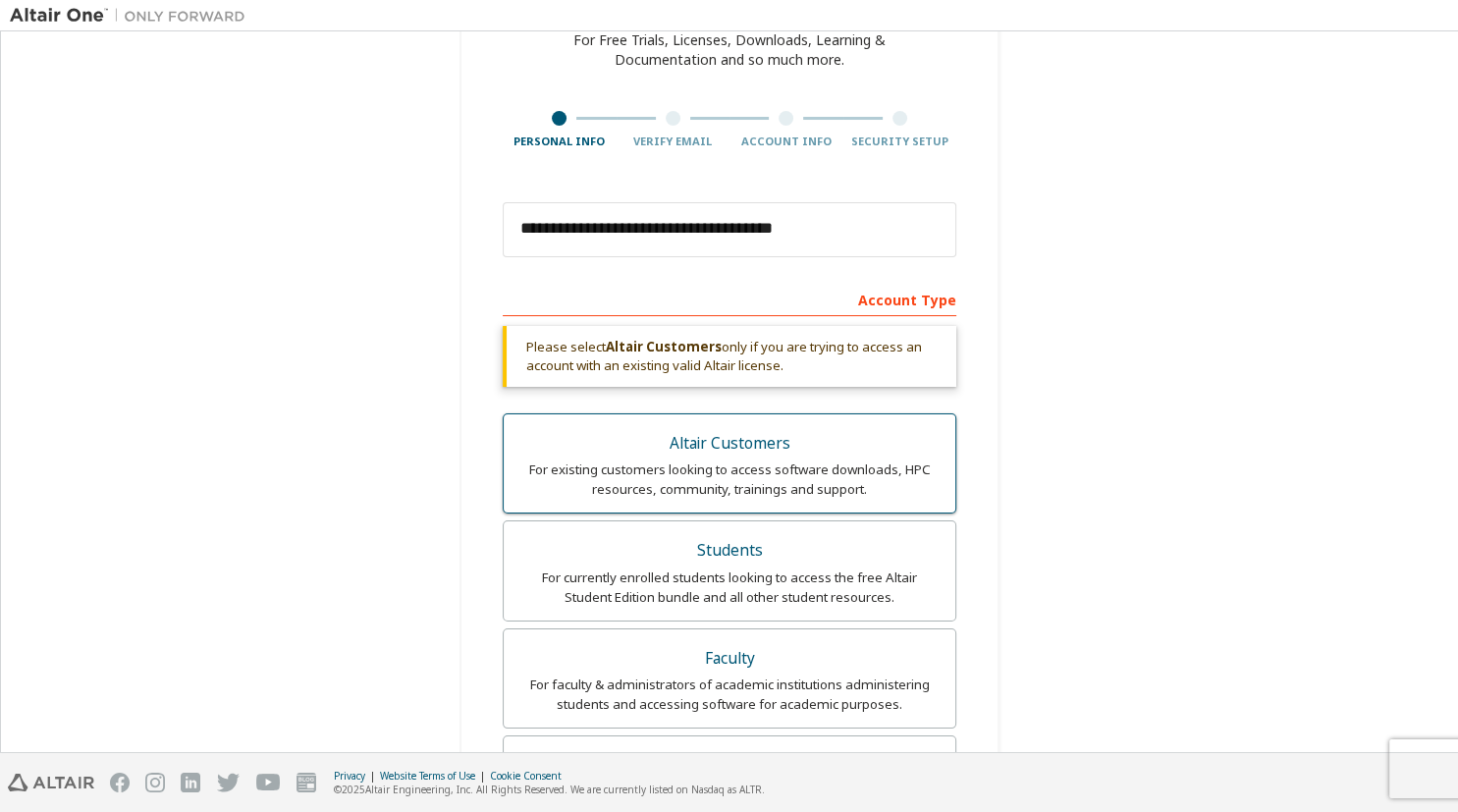 click on "Altair Customers" at bounding box center [729, 444] 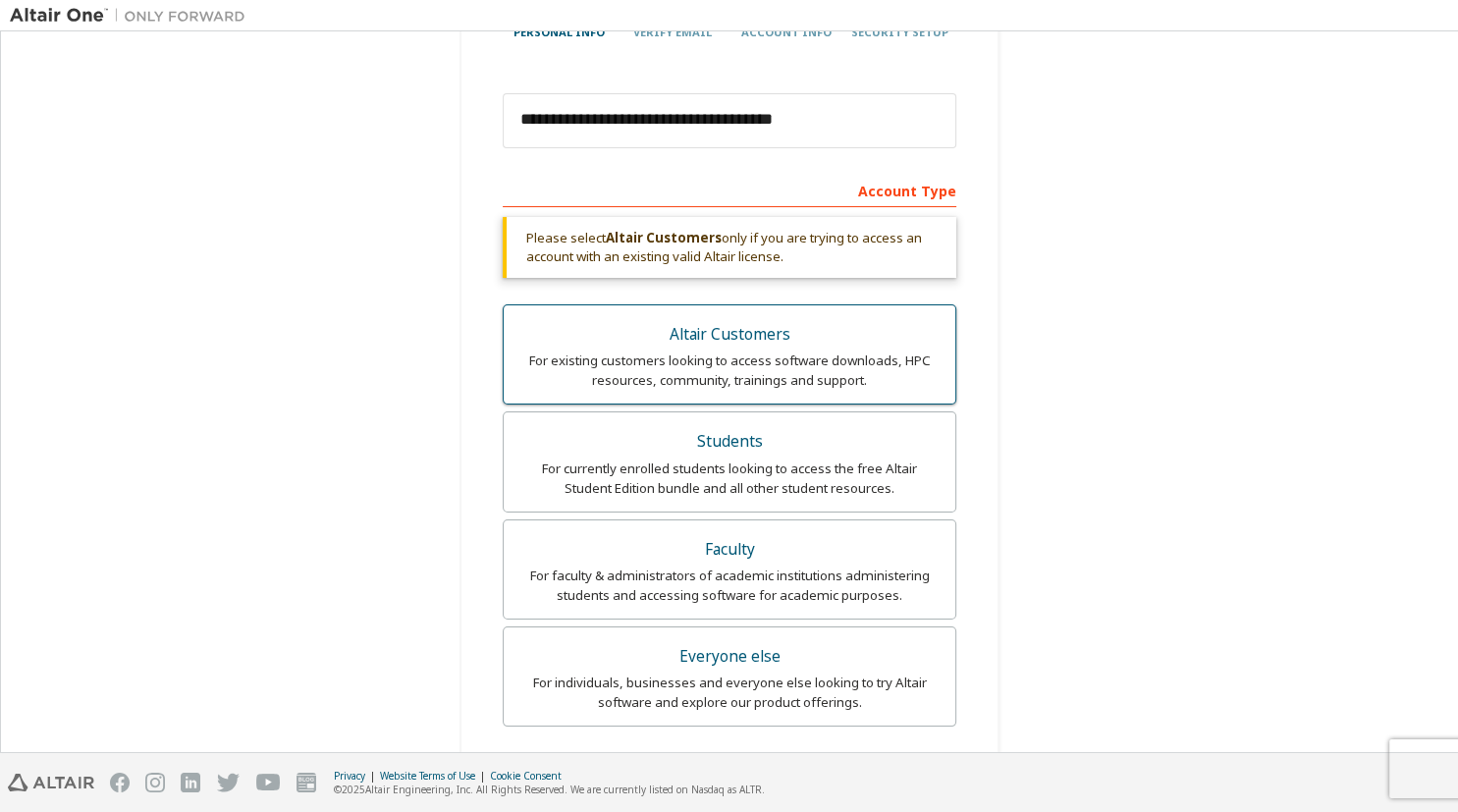 scroll, scrollTop: 108, scrollLeft: 0, axis: vertical 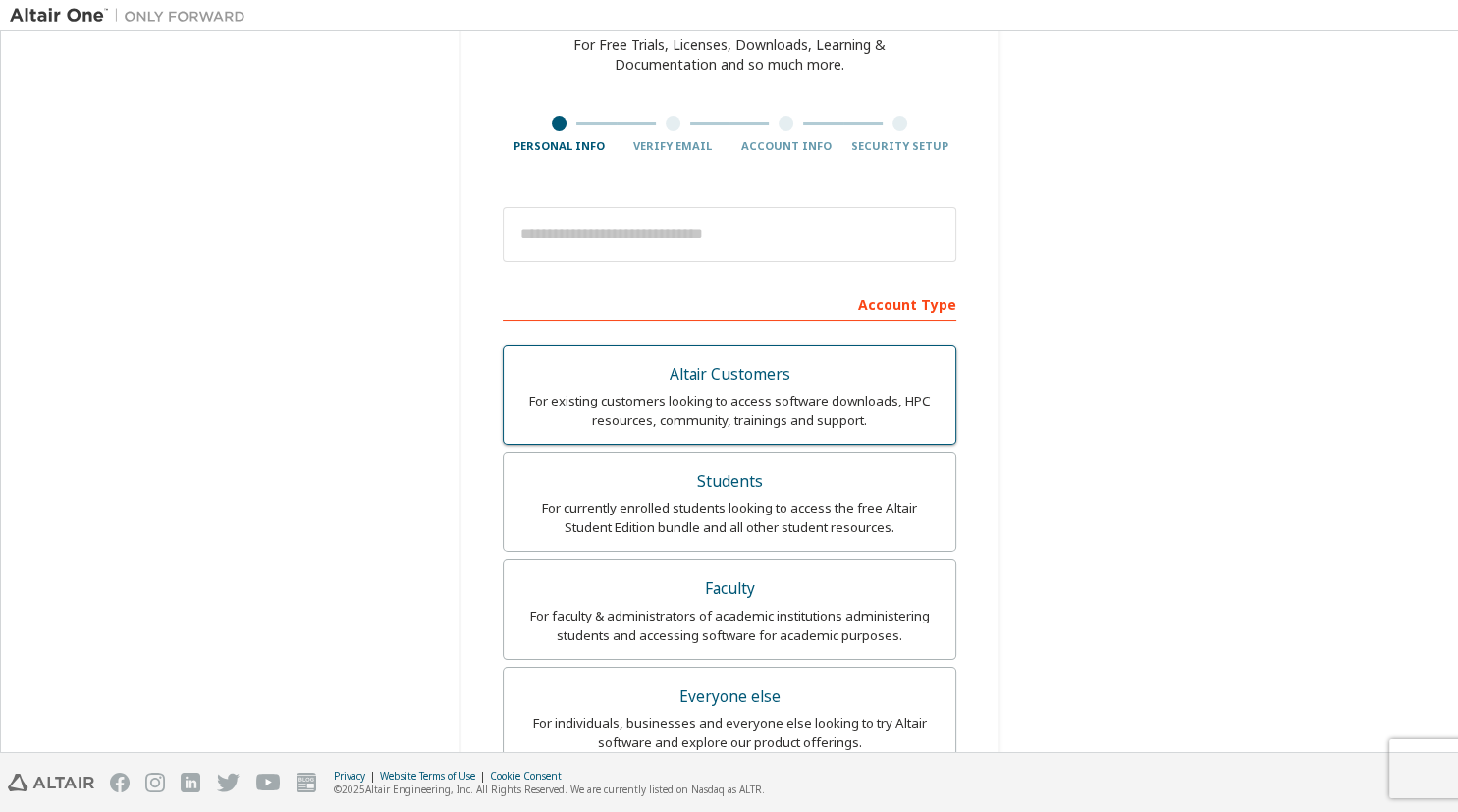click on "For existing customers looking to access software downloads, HPC resources, community, trainings and support." at bounding box center [729, 410] 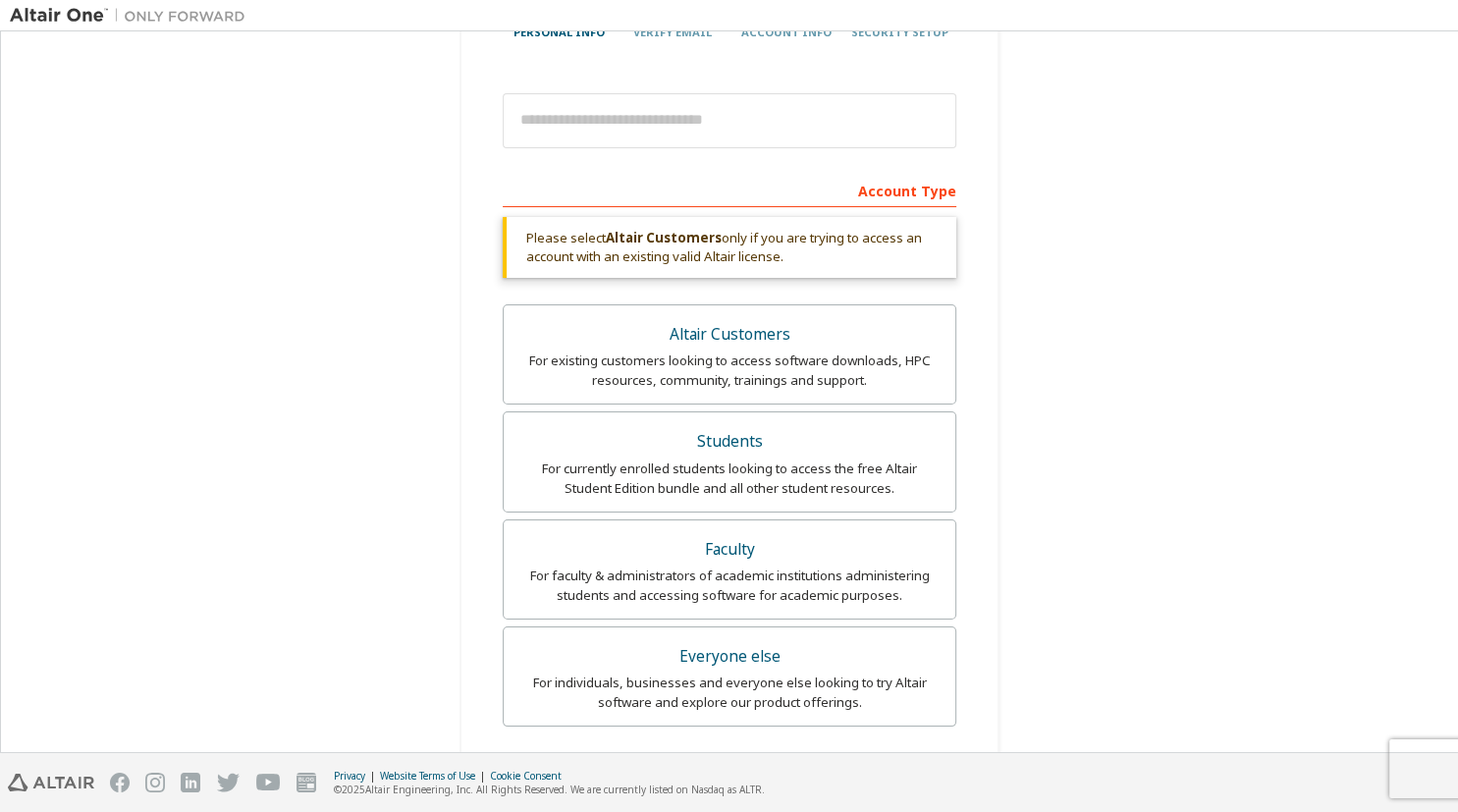 scroll, scrollTop: 222, scrollLeft: 0, axis: vertical 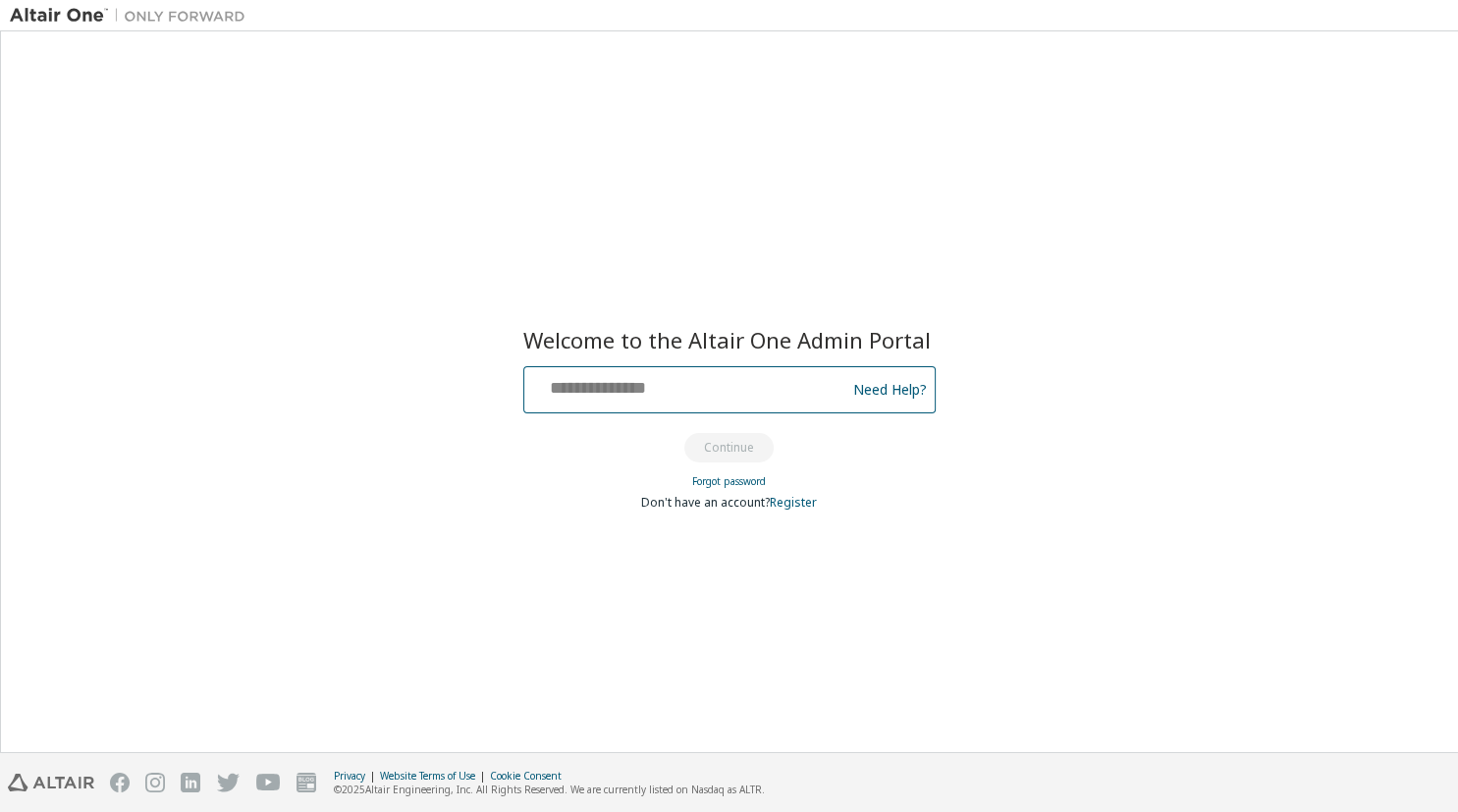 click at bounding box center (687, 385) 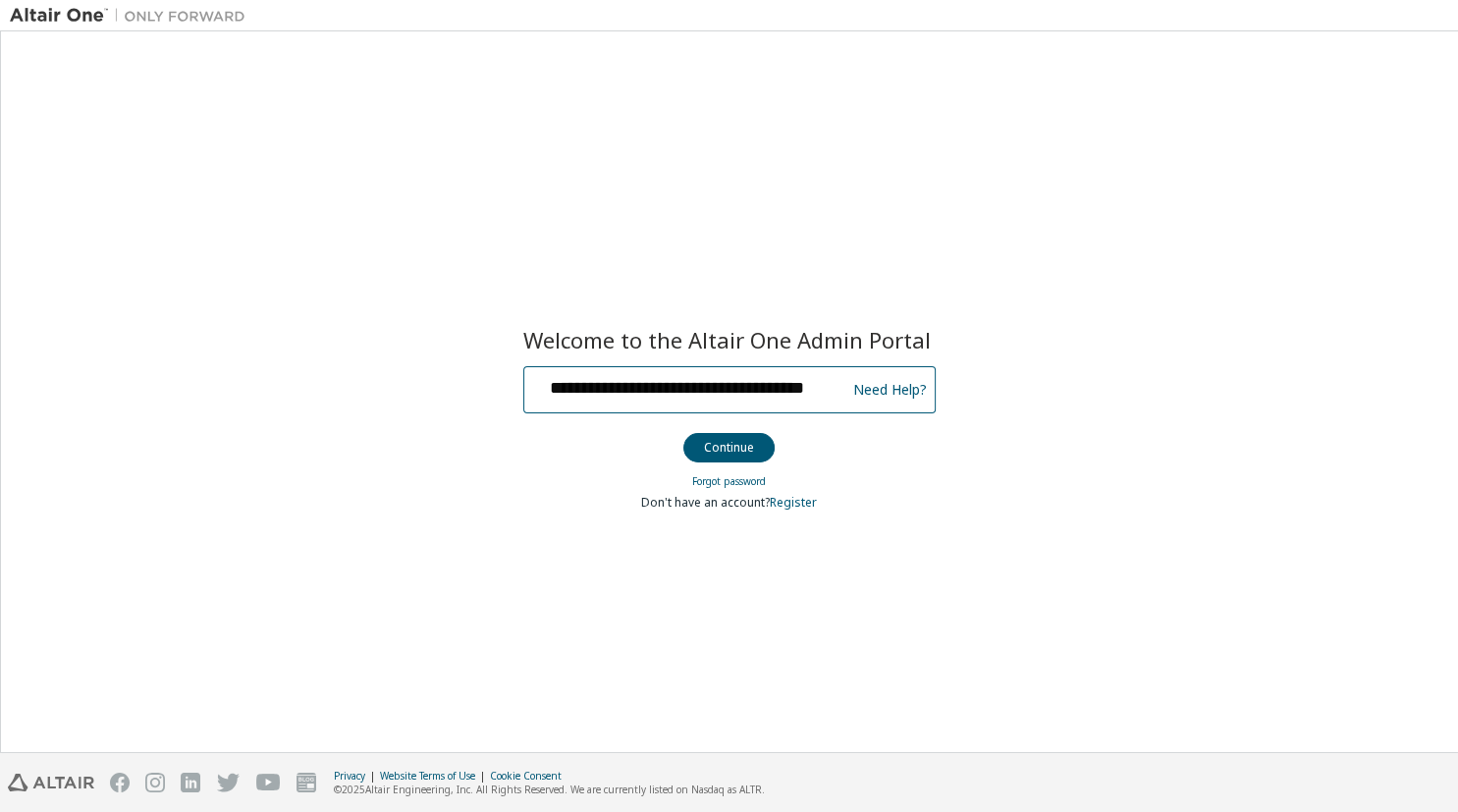 scroll, scrollTop: 0, scrollLeft: 21, axis: horizontal 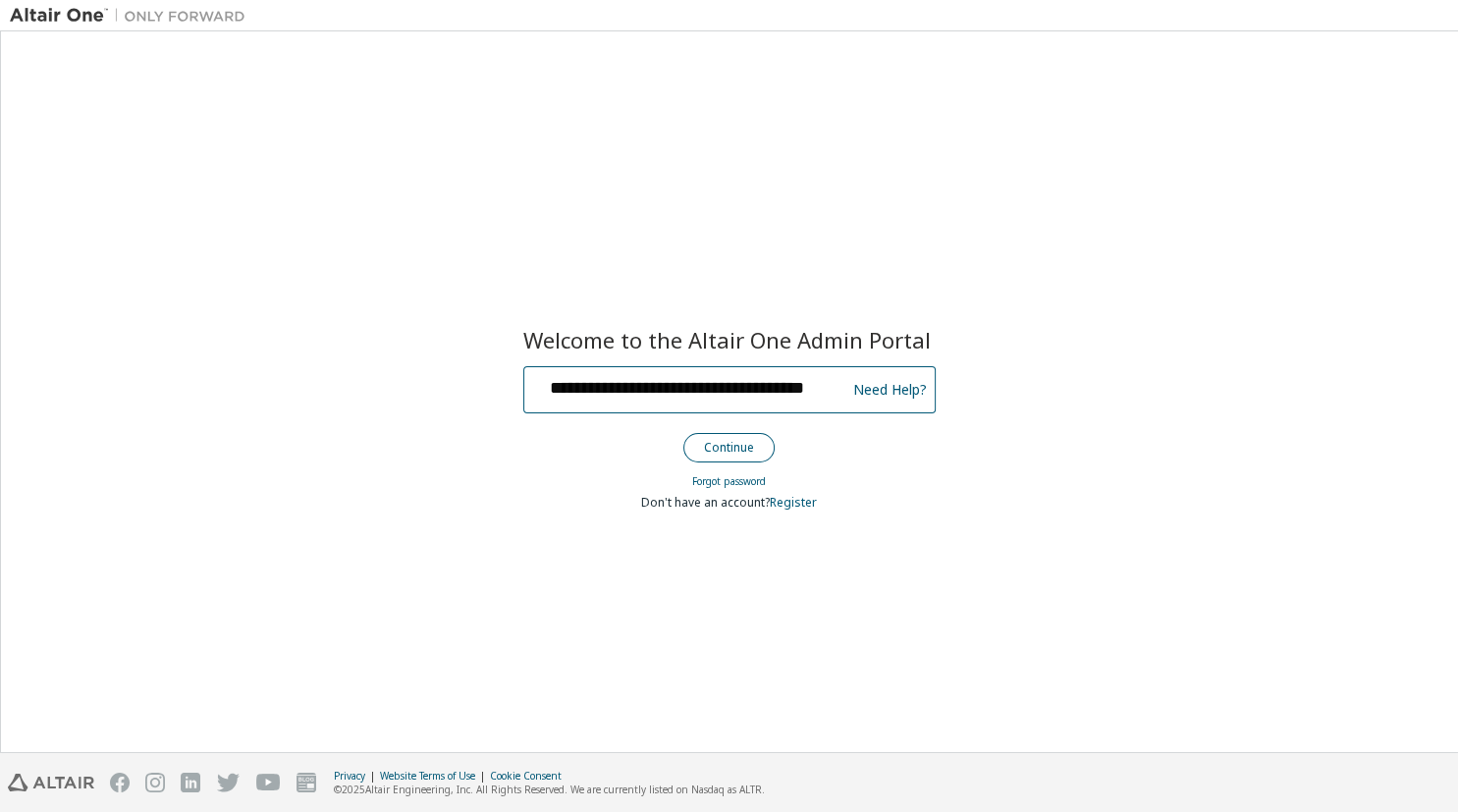 type on "**********" 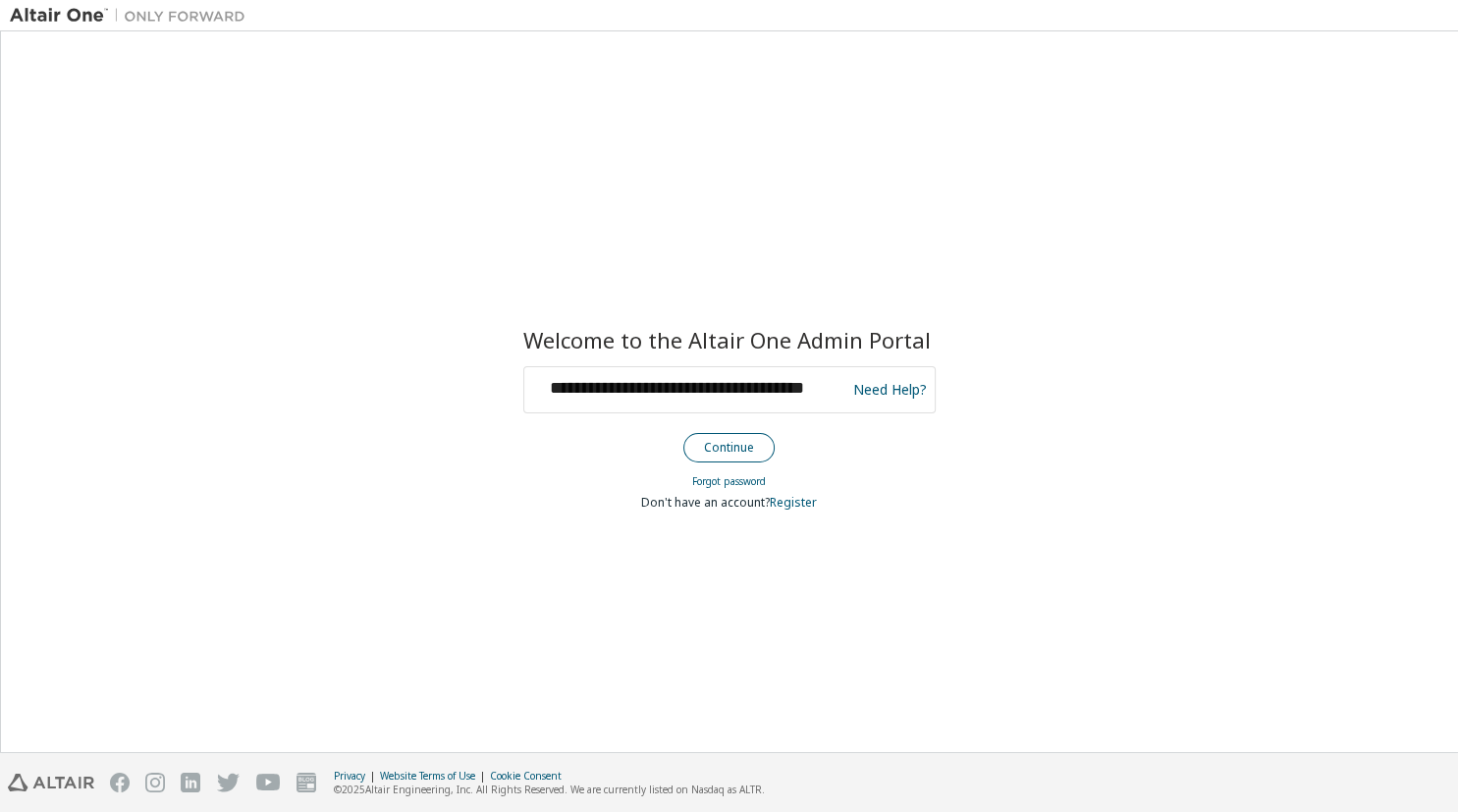 click on "Continue" at bounding box center [729, 448] 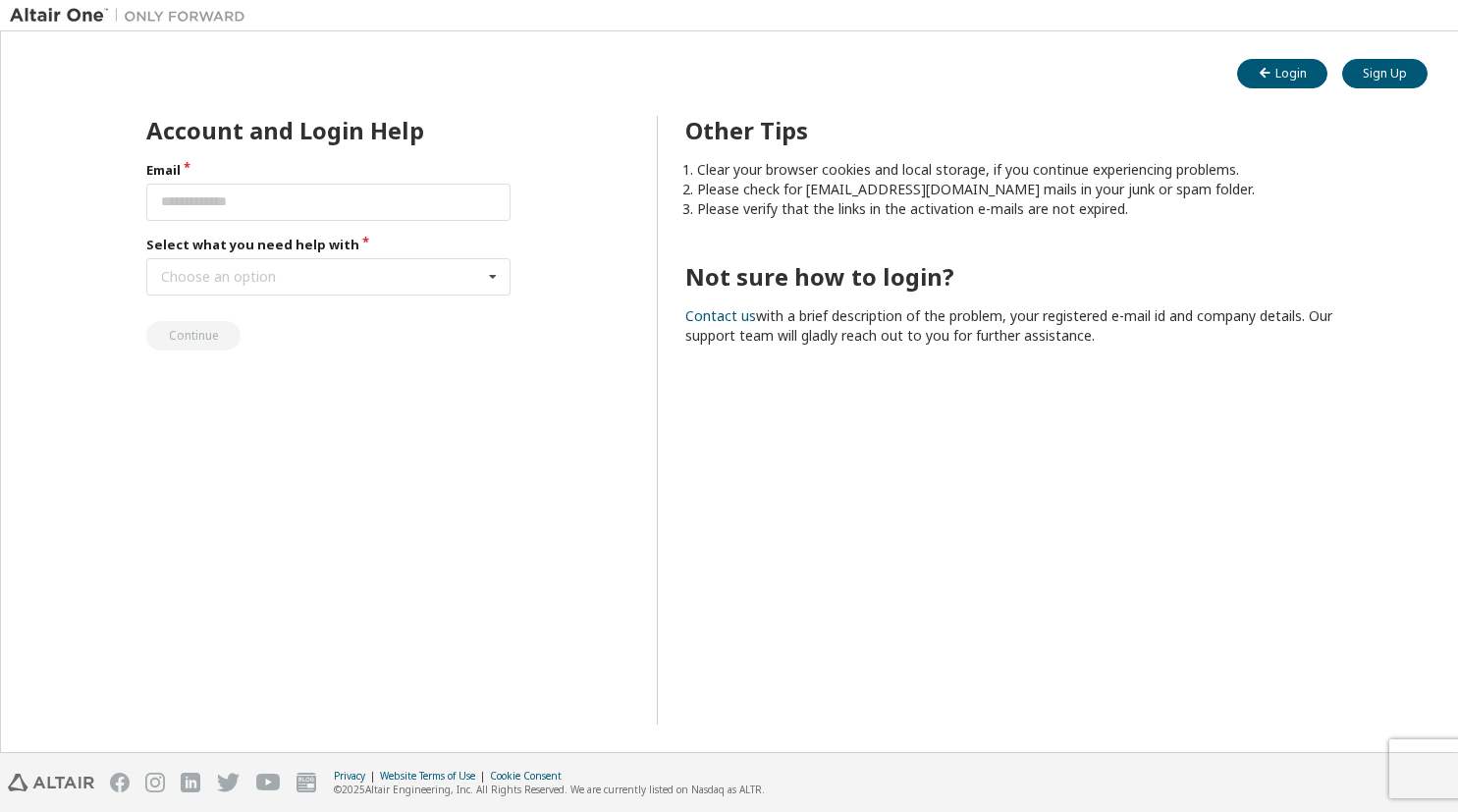 scroll, scrollTop: 0, scrollLeft: 0, axis: both 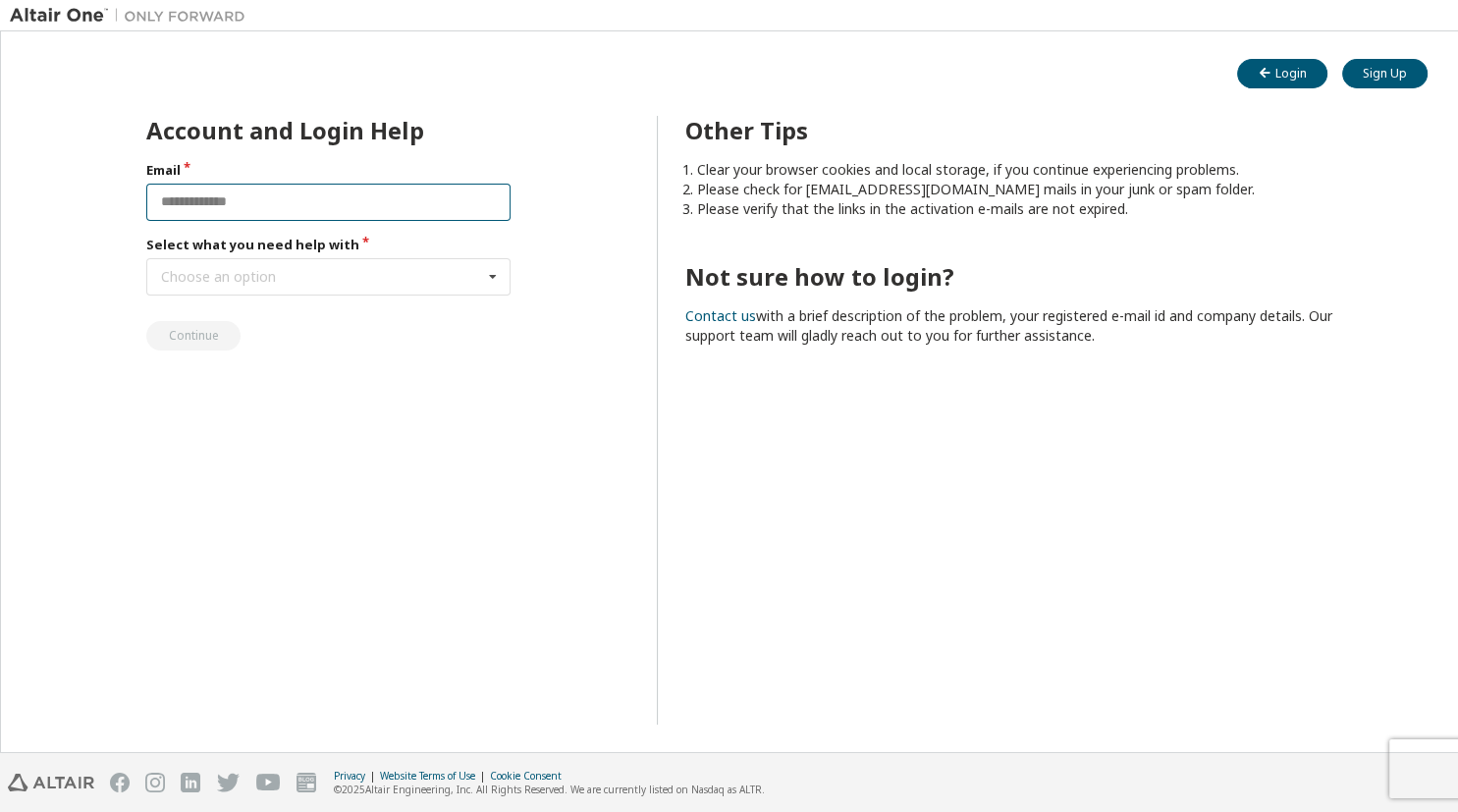 click at bounding box center [328, 202] 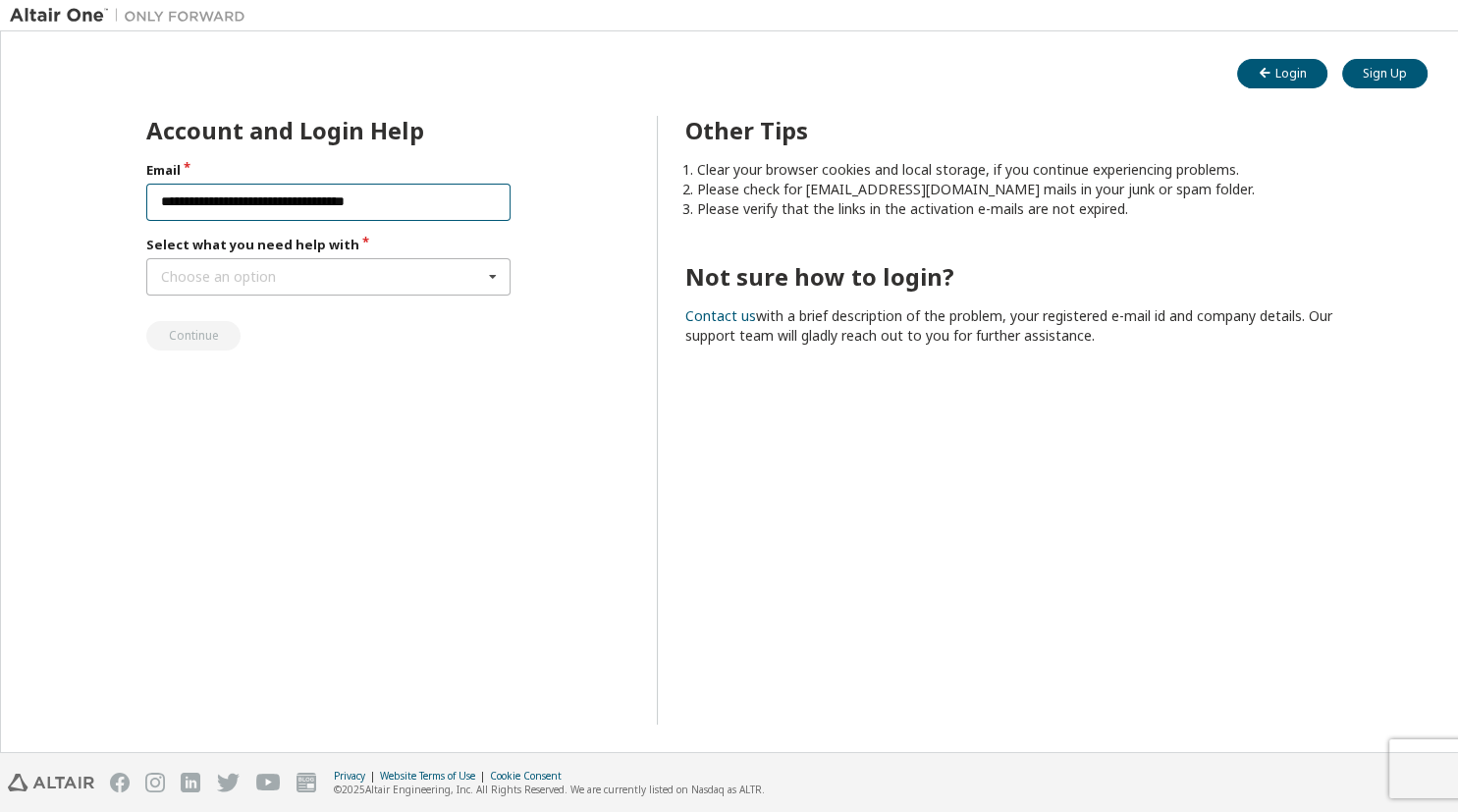 type on "**********" 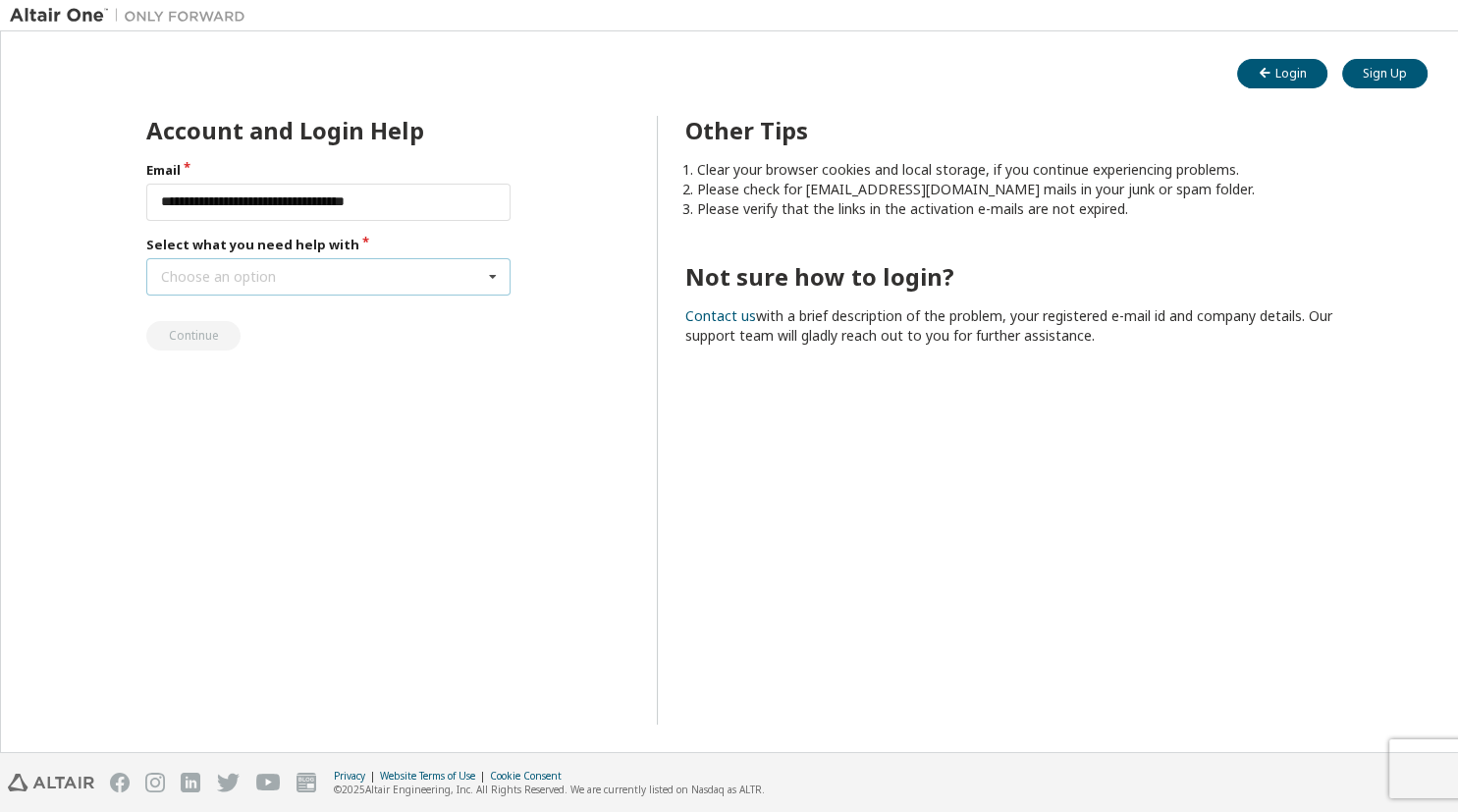 click on "Choose an option" at bounding box center [218, 277] 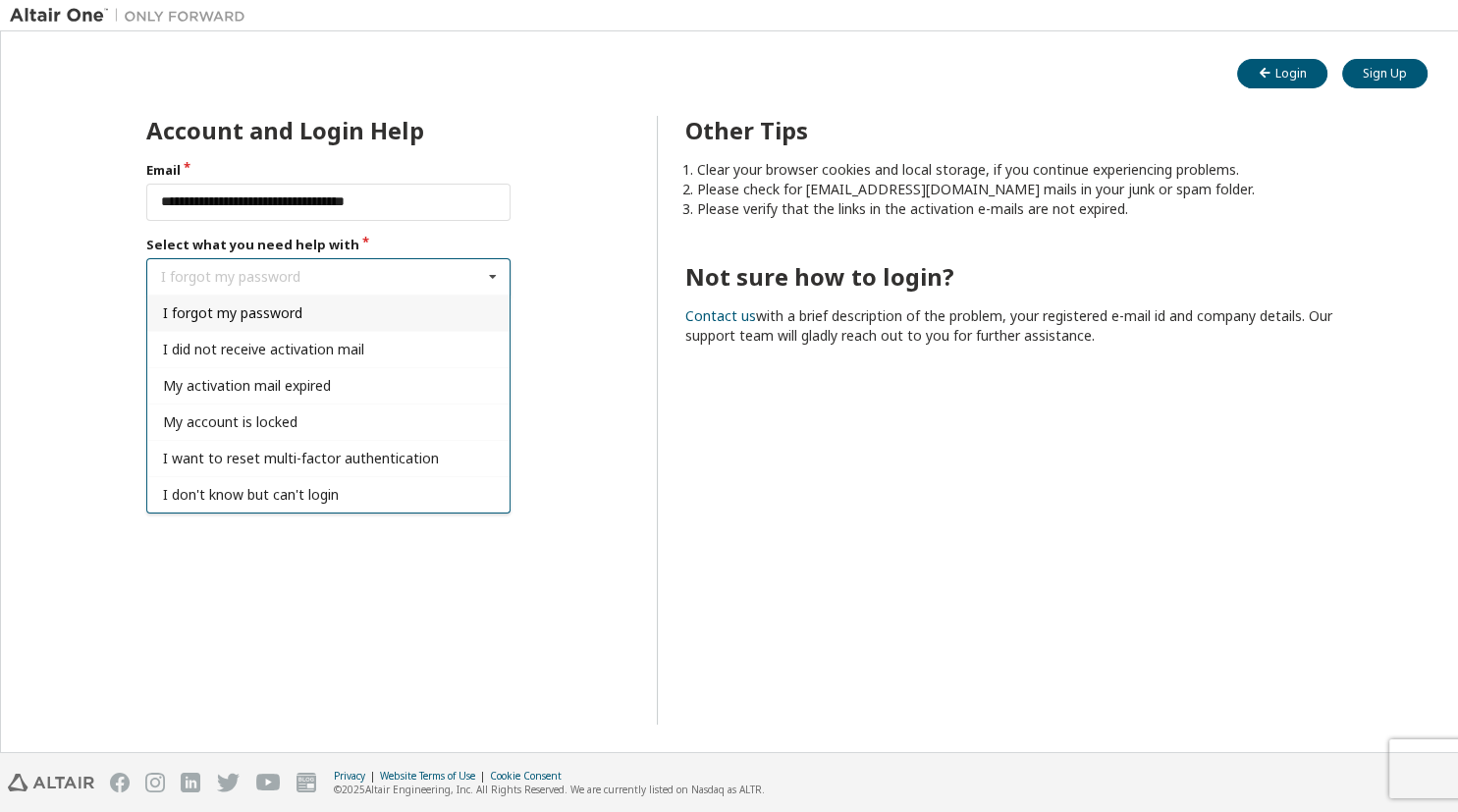click on "I forgot my password" at bounding box center [233, 312] 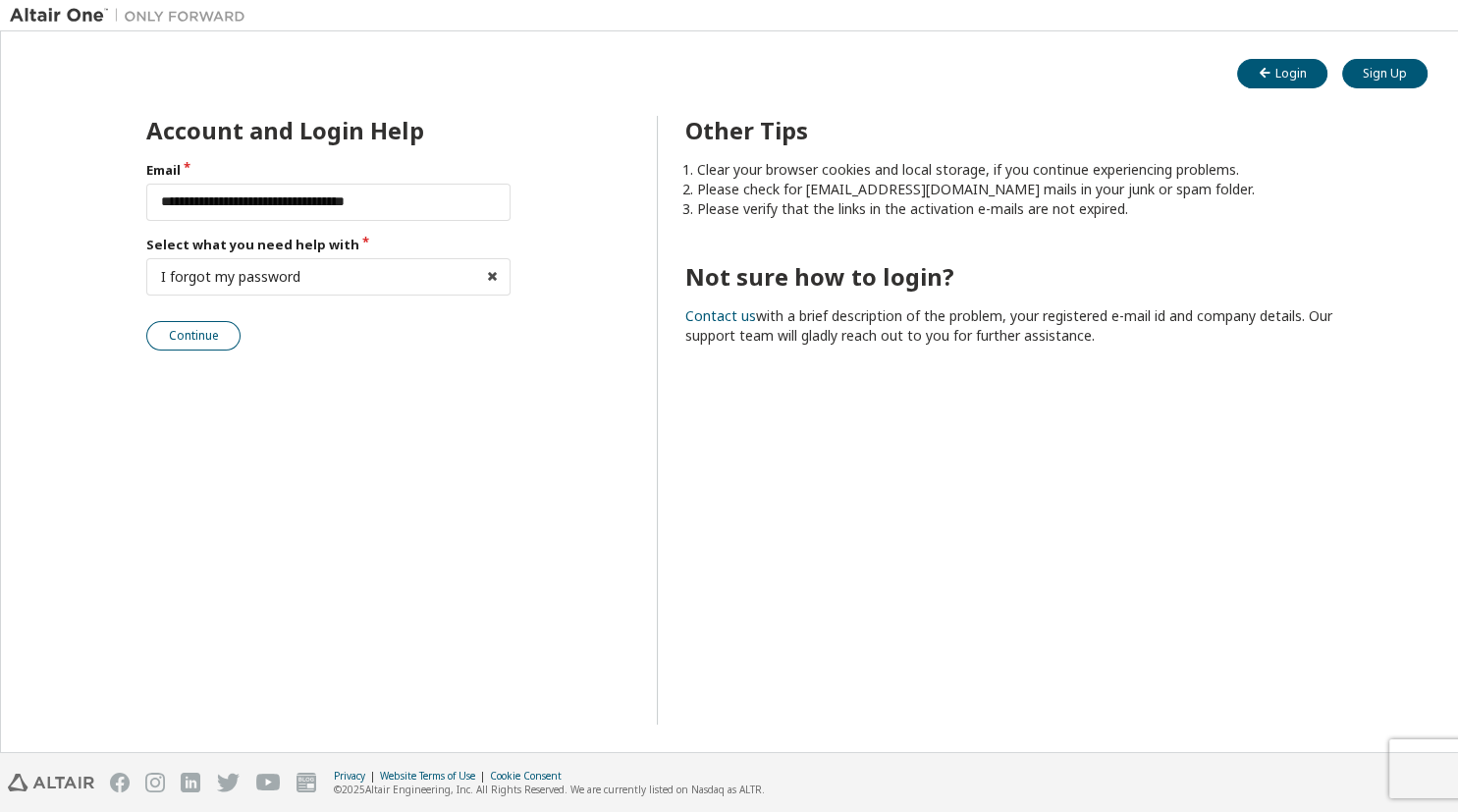 click on "Continue" at bounding box center (193, 336) 